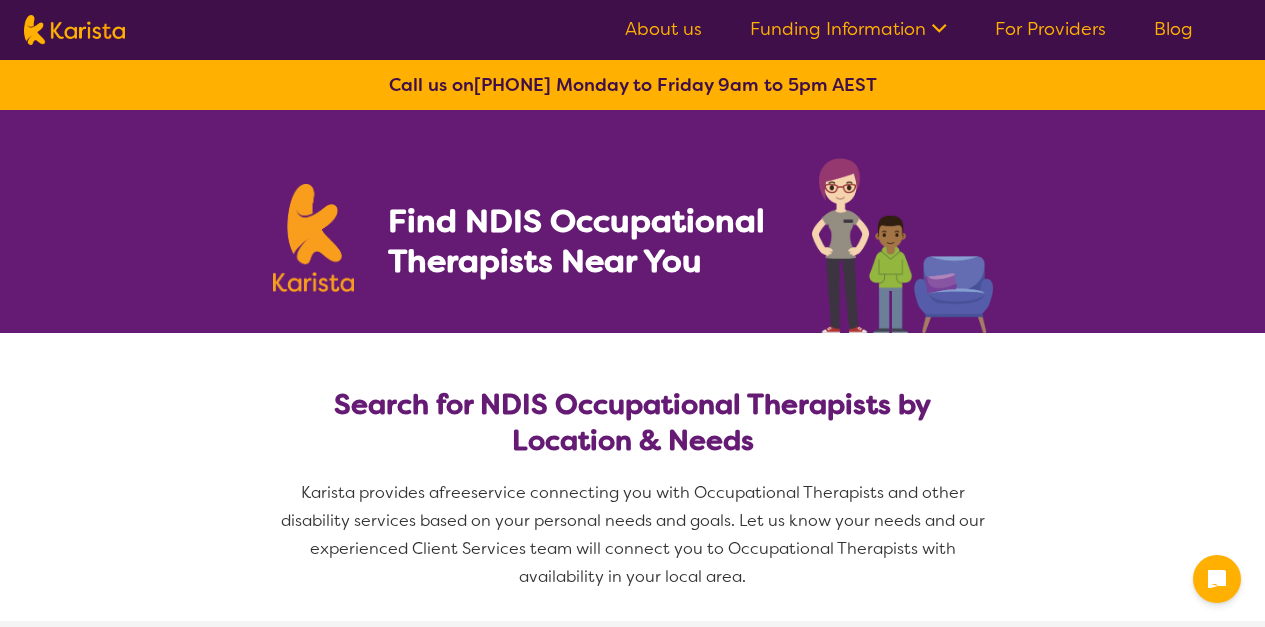 select on "Occupational therapy" 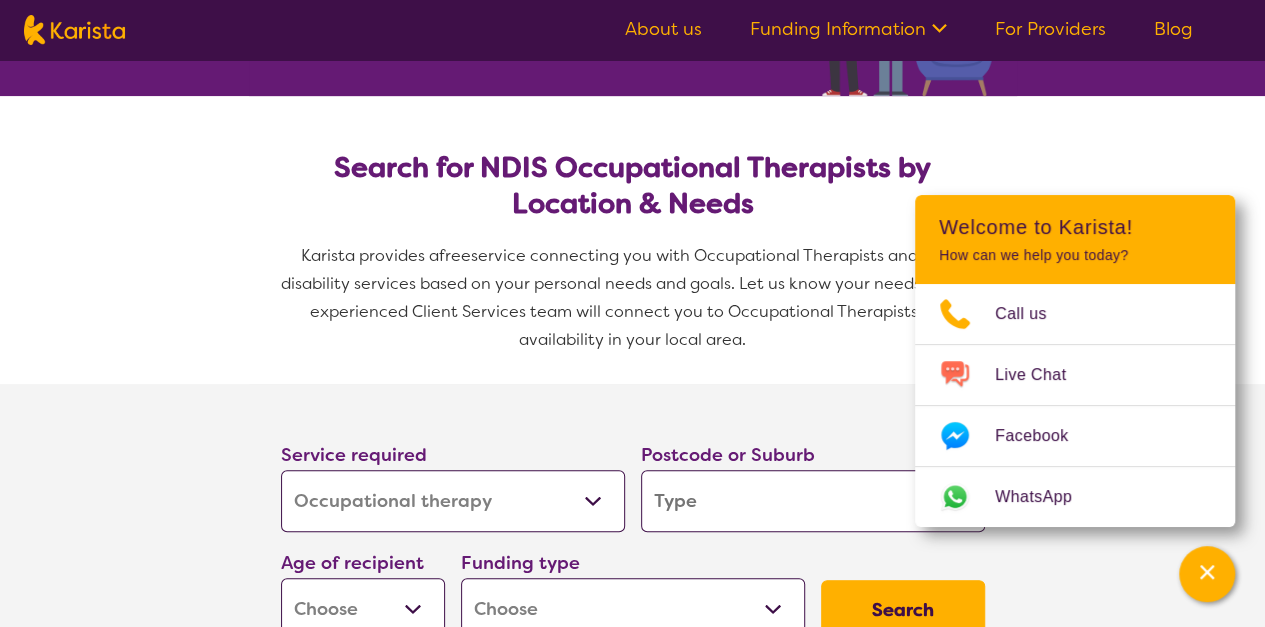 scroll, scrollTop: 244, scrollLeft: 0, axis: vertical 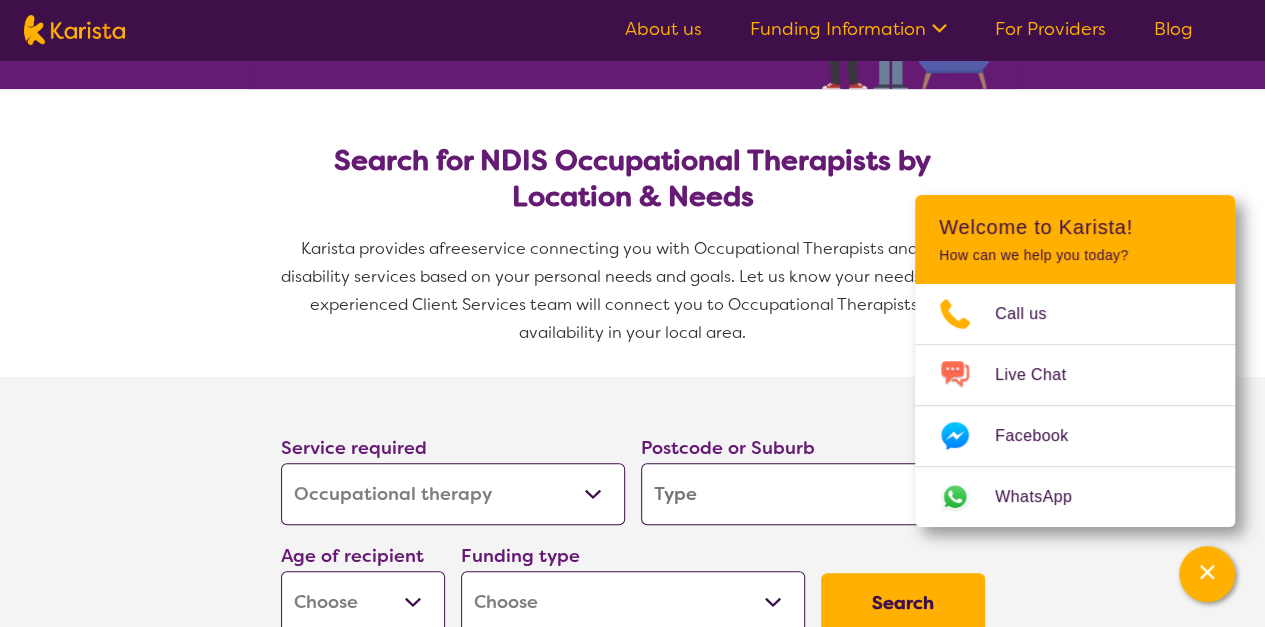 click on "Postcode or Suburb Age of recipient Early Childhood - [AGE] to [AGE] Child - [AGE] to [AGE] Adolescent - [AGE] to [AGE] Adult - [AGE] to [AGE] Aged - [AGE]+ Funding type Home Care Package (HCP) National Disability Insurance Scheme (NDIS) I don't know Search" at bounding box center [632, 537] 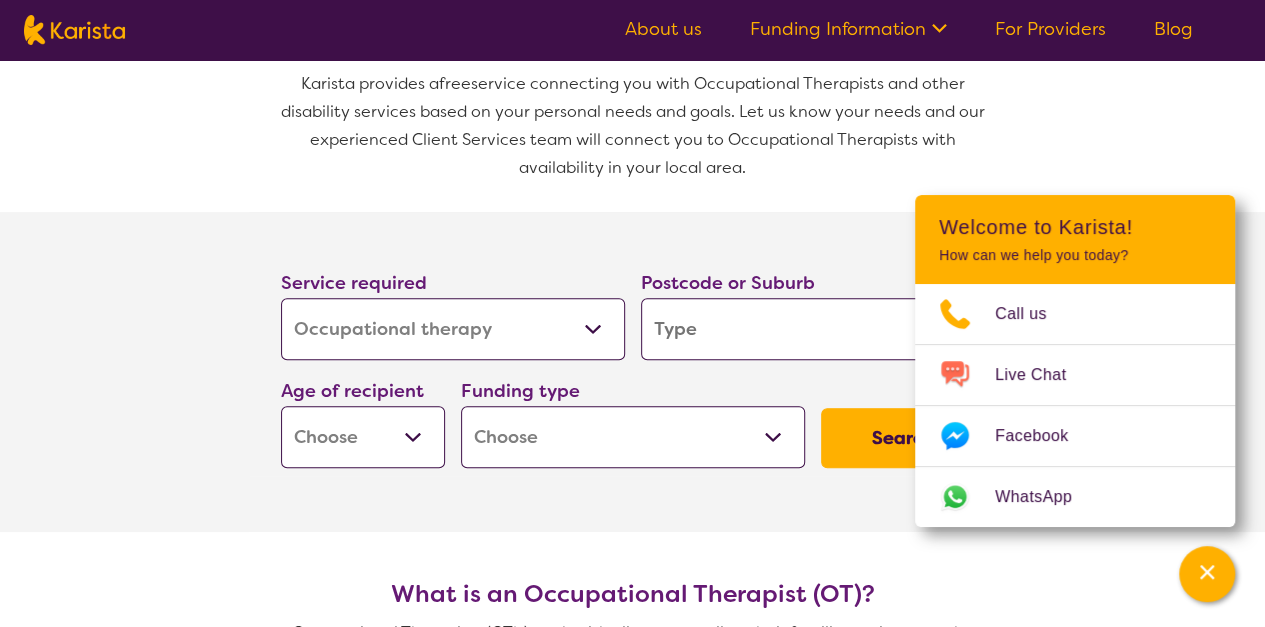 scroll, scrollTop: 444, scrollLeft: 0, axis: vertical 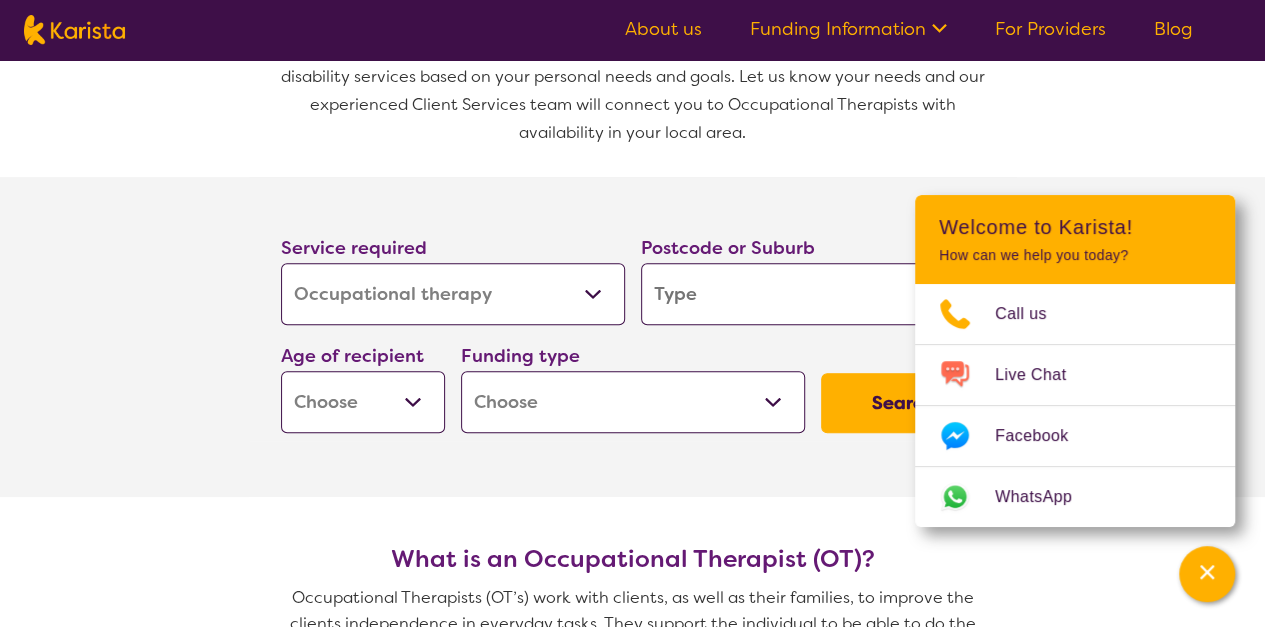 click at bounding box center [813, 294] 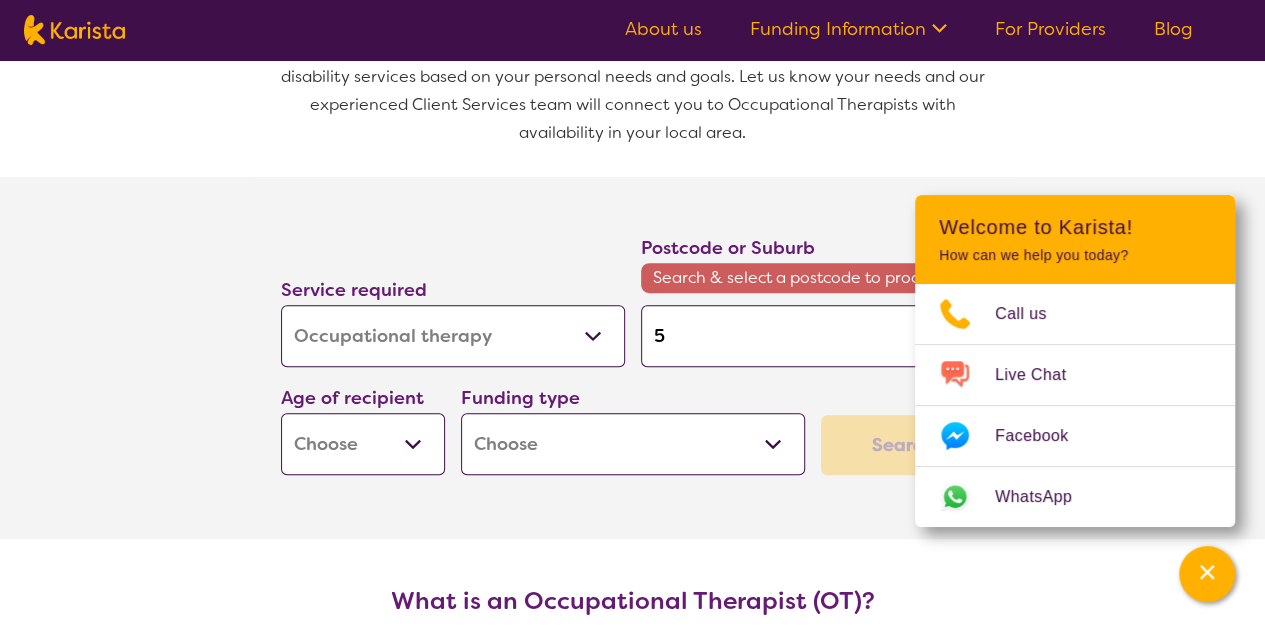 type on "50" 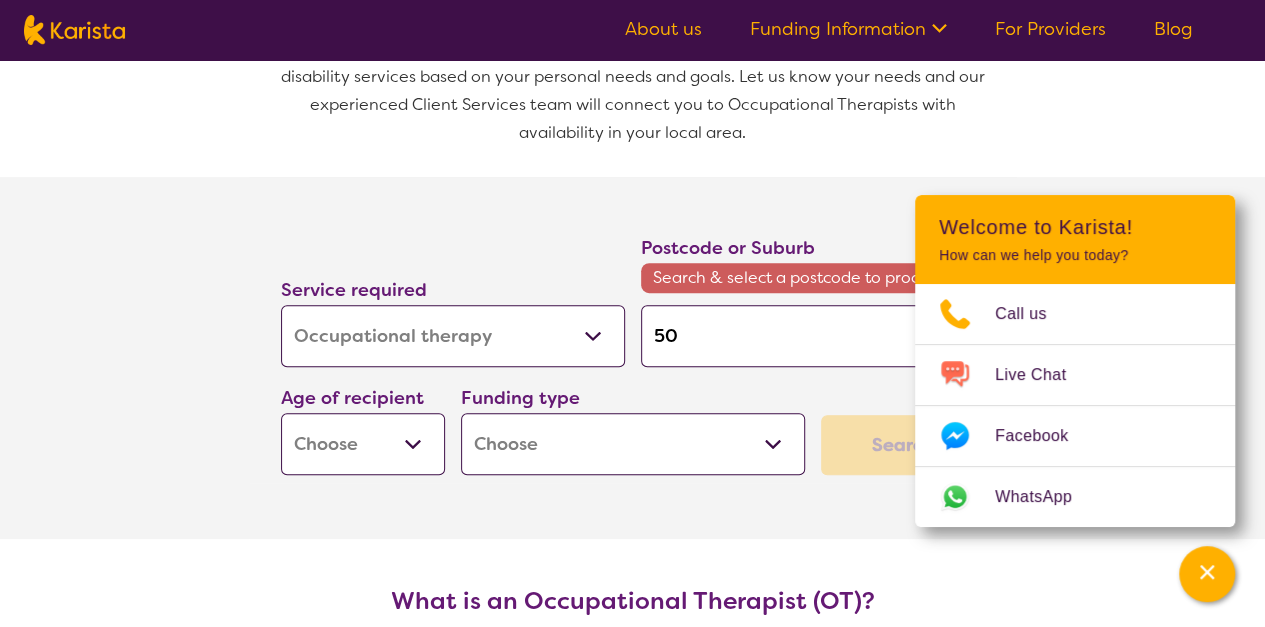 type on "503" 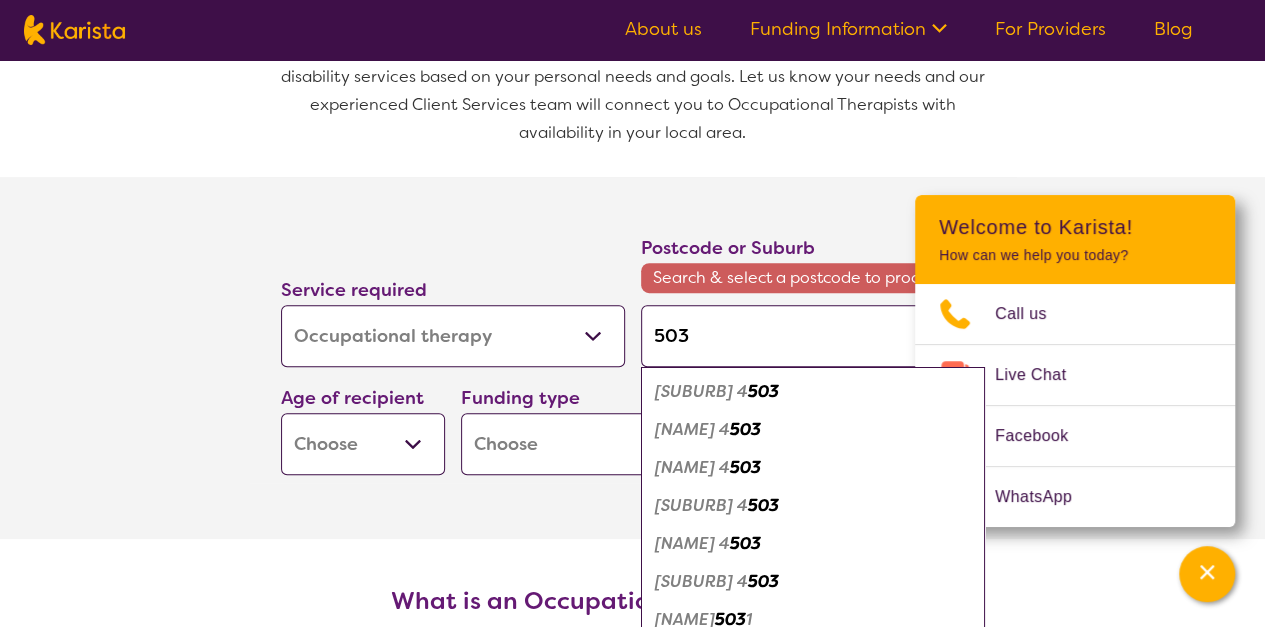 type on "[POSTCODE]" 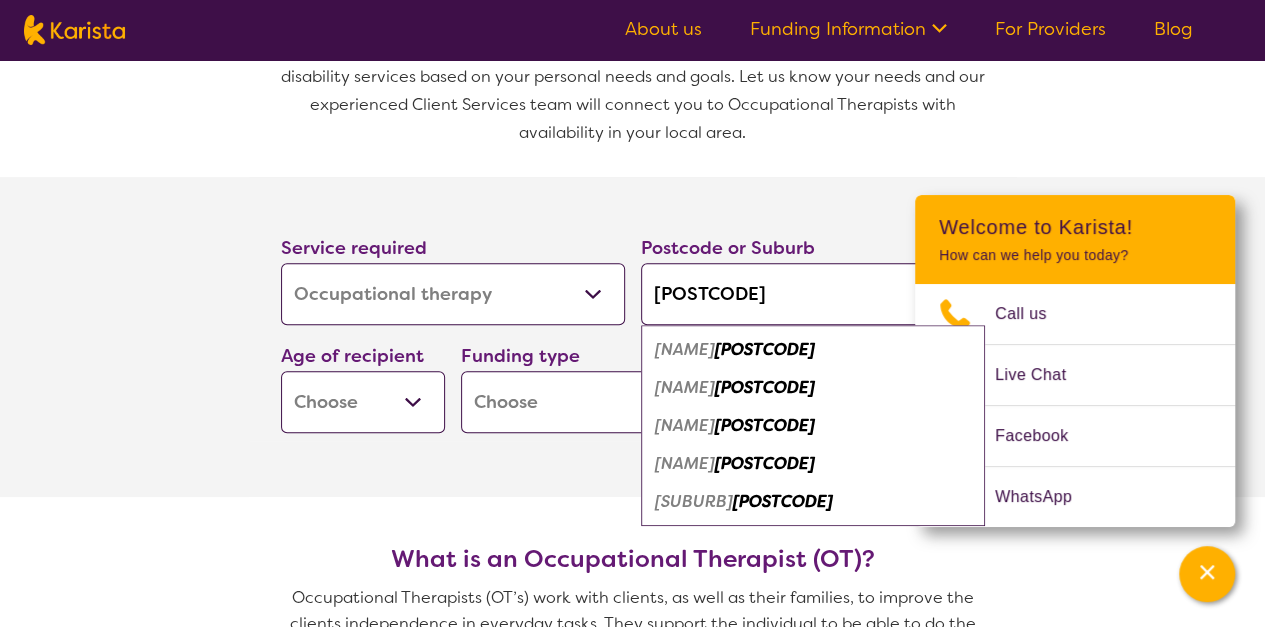 type on "[POSTCODE]" 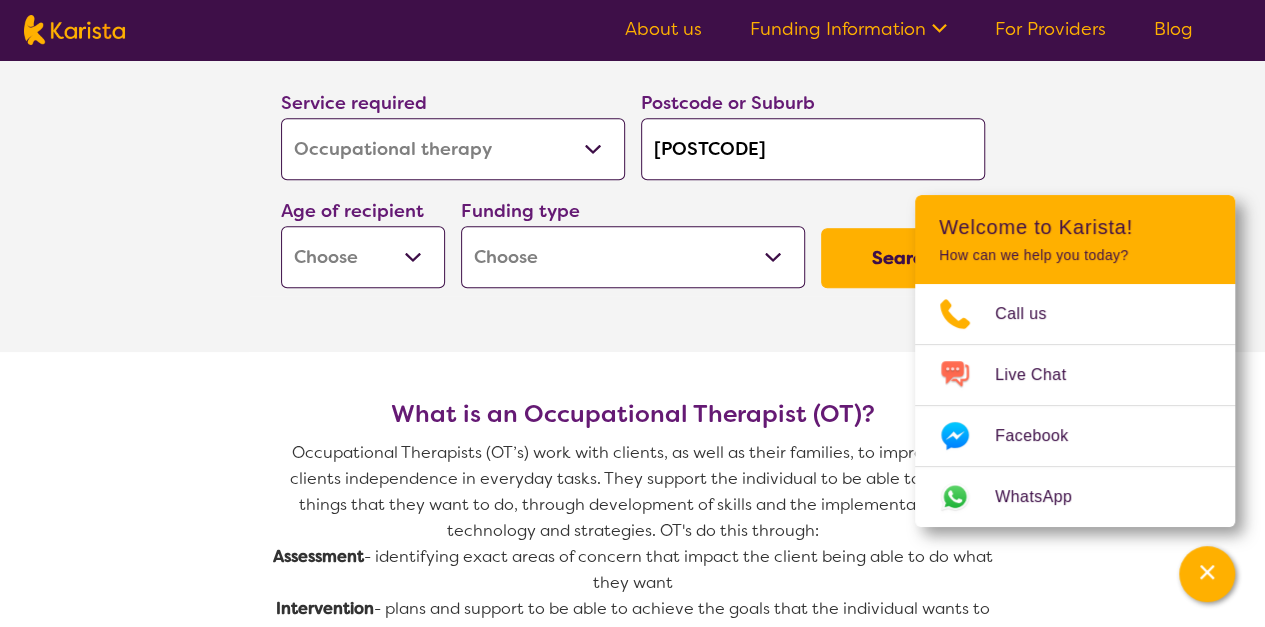 scroll, scrollTop: 600, scrollLeft: 0, axis: vertical 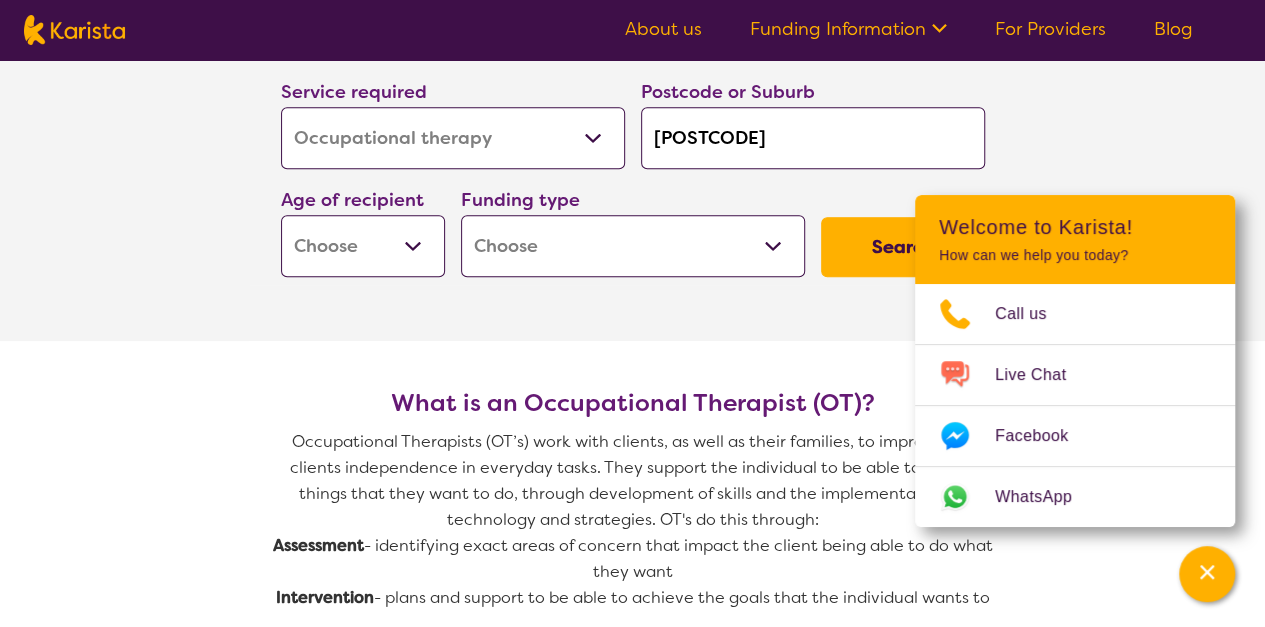 click on "Early Childhood - [AGE] to [AGE] Child - [AGE] to [AGE] Adolescent - [AGE] to [AGE] Adult - [AGE] to [AGE] Aged - [AGE]+" at bounding box center (363, 246) 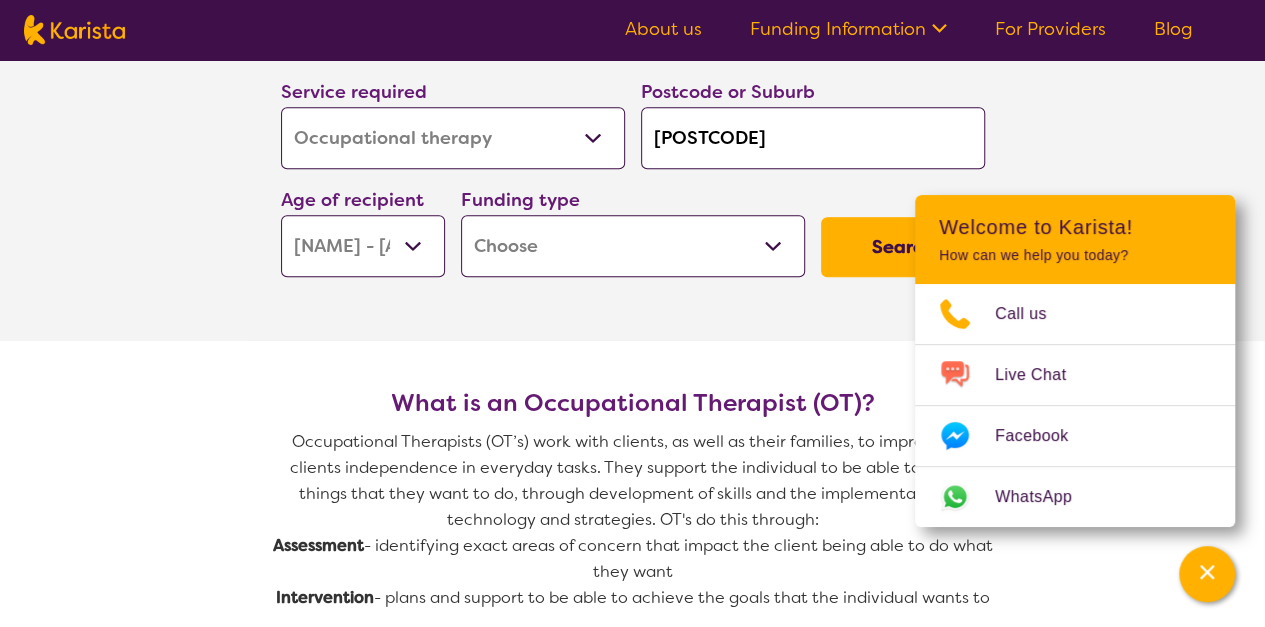 click on "Early Childhood - [AGE] to [AGE] Child - [AGE] to [AGE] Adolescent - [AGE] to [AGE] Adult - [AGE] to [AGE] Aged - [AGE]+" at bounding box center (363, 246) 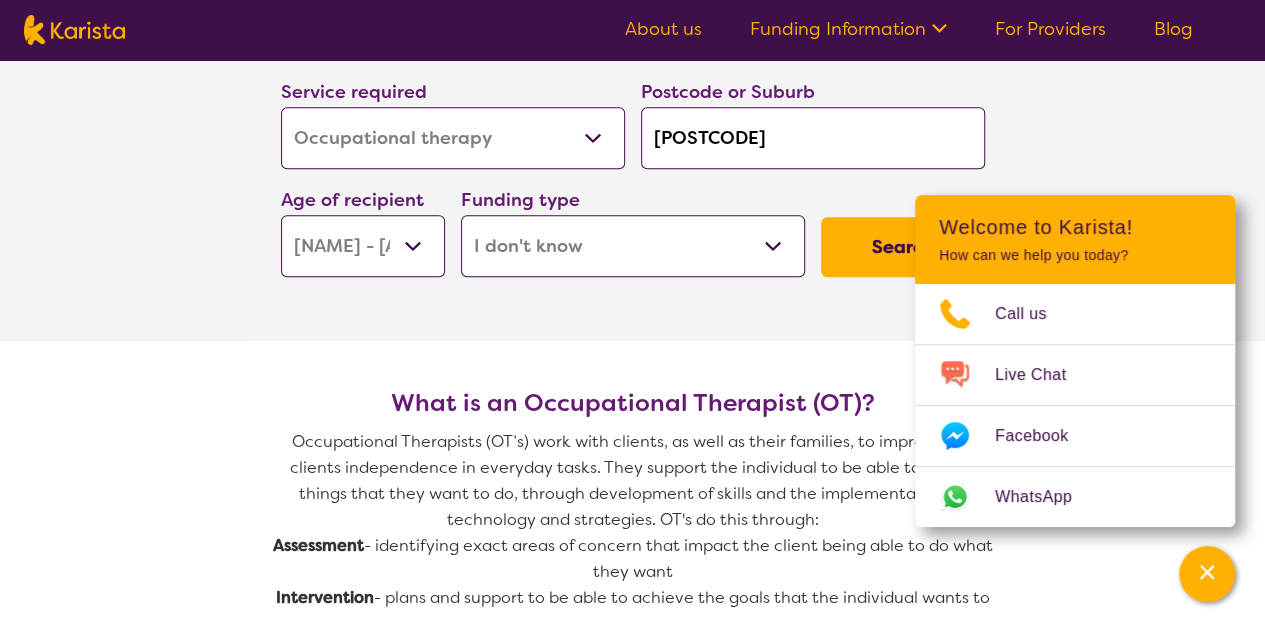 click on "Home Care Package (HCP) National Disability Insurance Scheme (NDIS) I don't know" at bounding box center (633, 246) 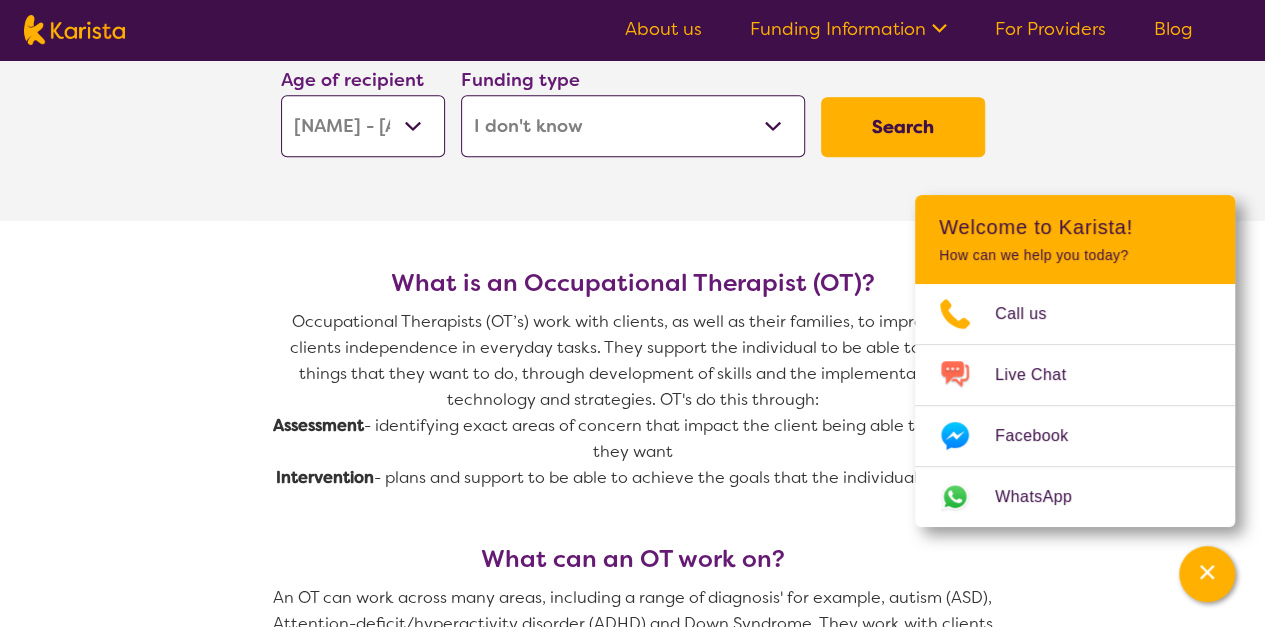 scroll, scrollTop: 733, scrollLeft: 0, axis: vertical 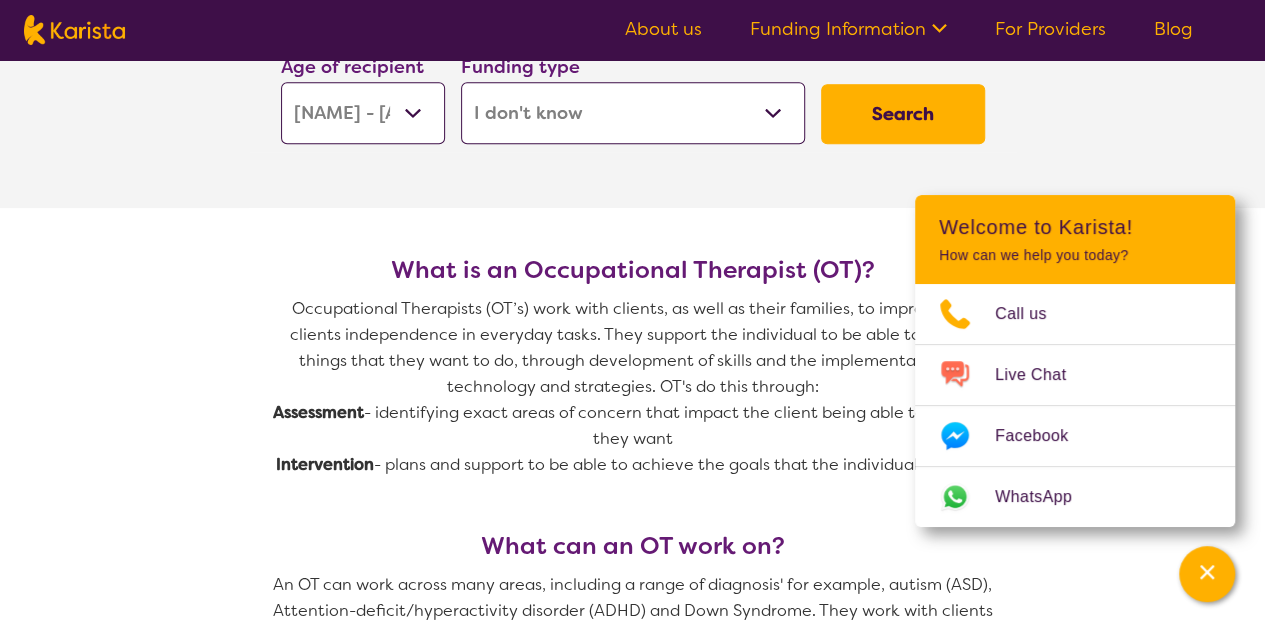 click on "Search" at bounding box center (903, 114) 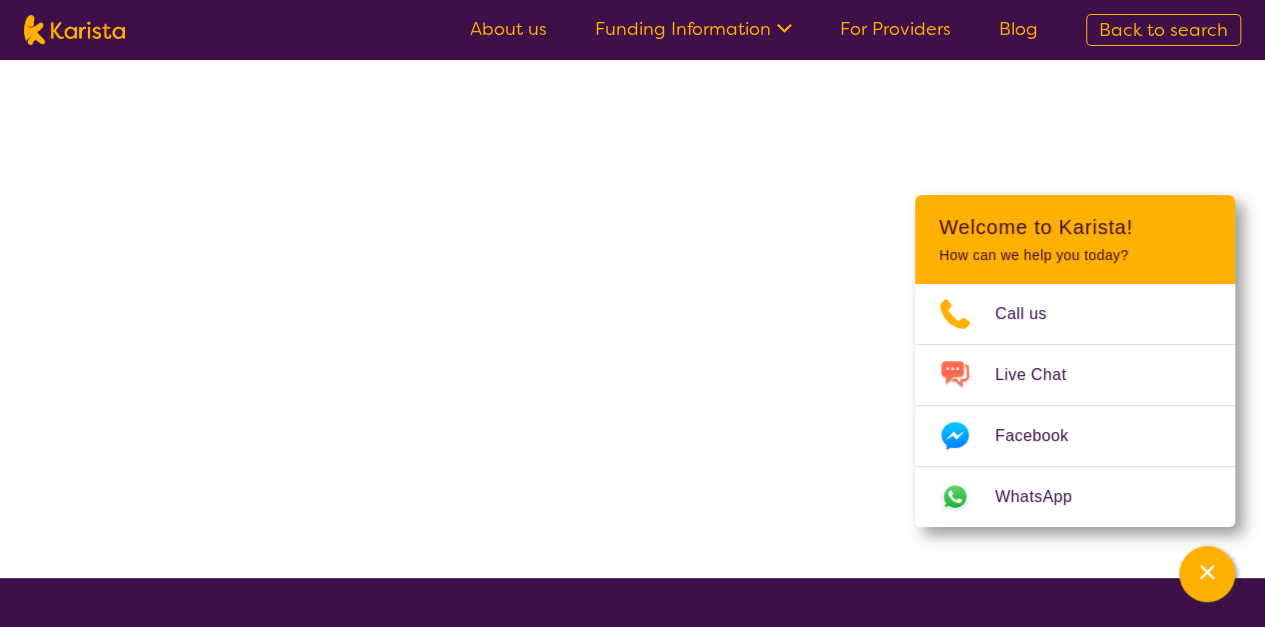 select on "Occupational therapy" 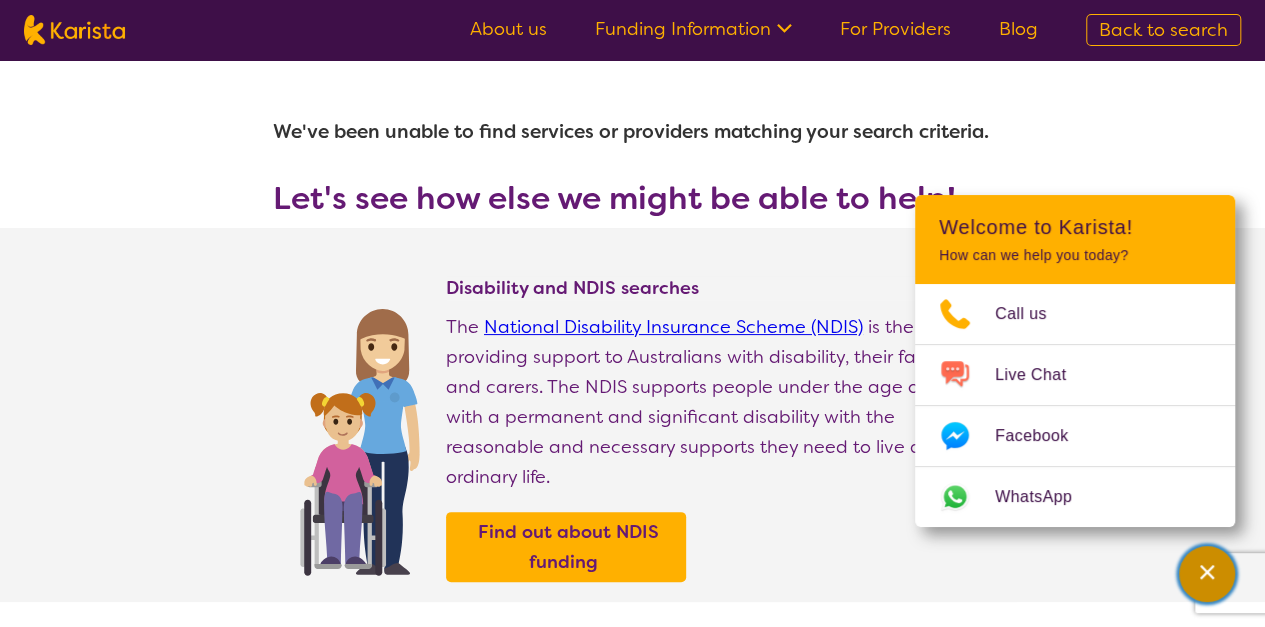 click 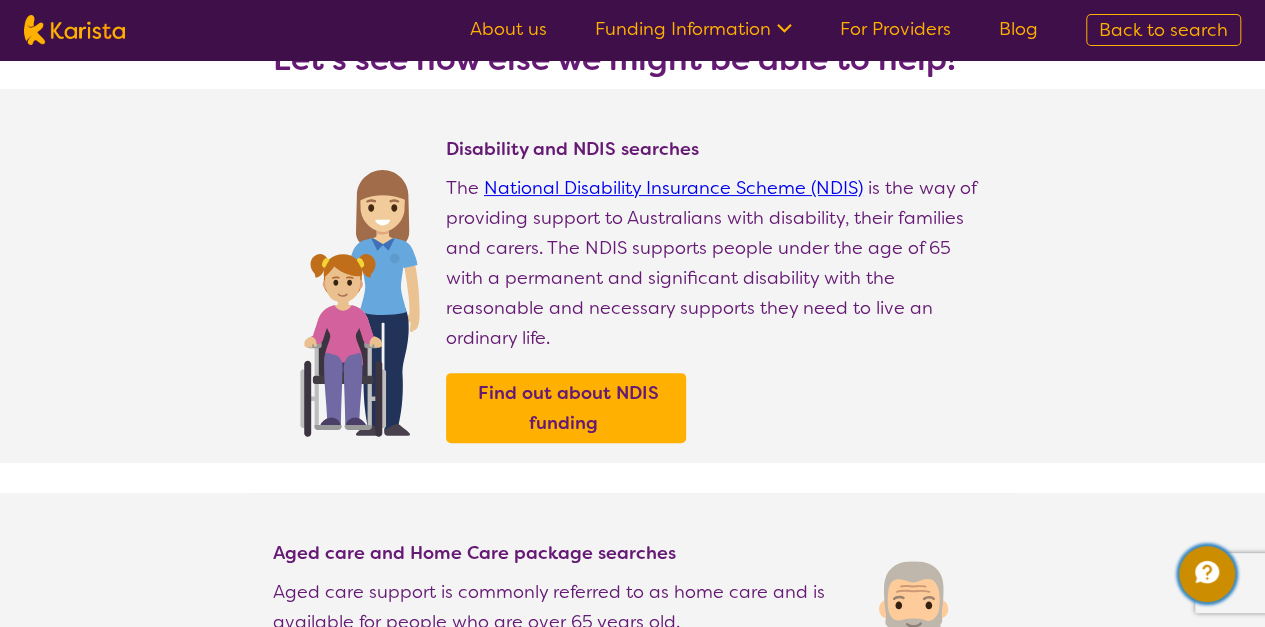 scroll, scrollTop: 222, scrollLeft: 0, axis: vertical 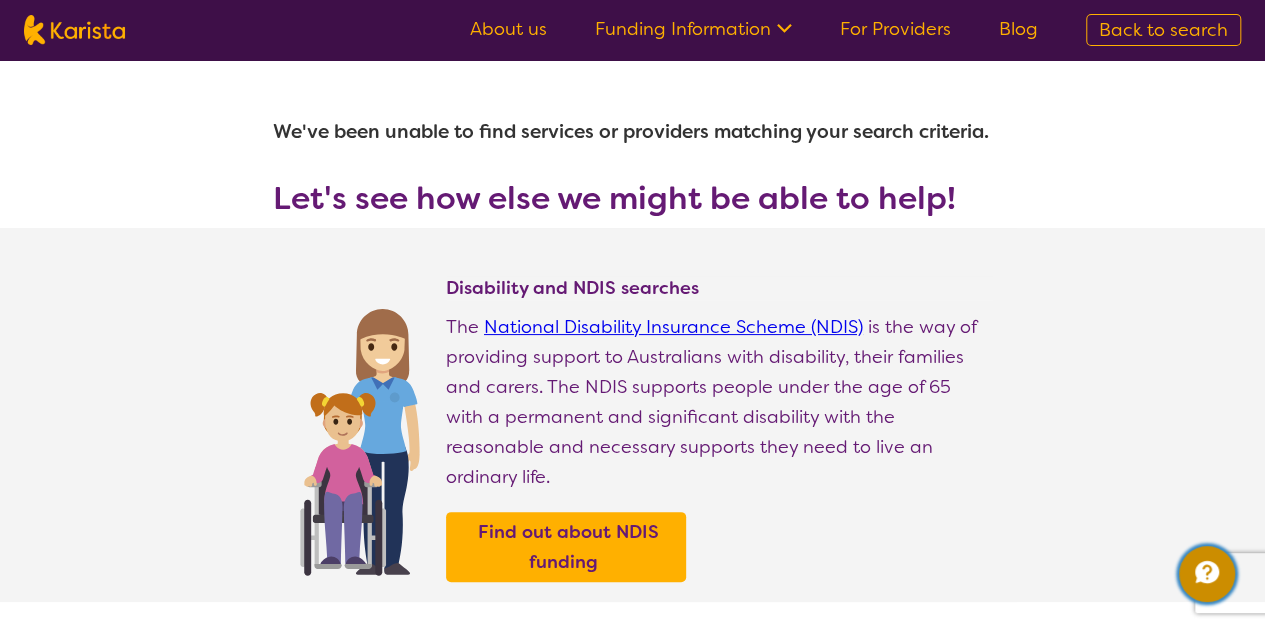 select on "Occupational therapy" 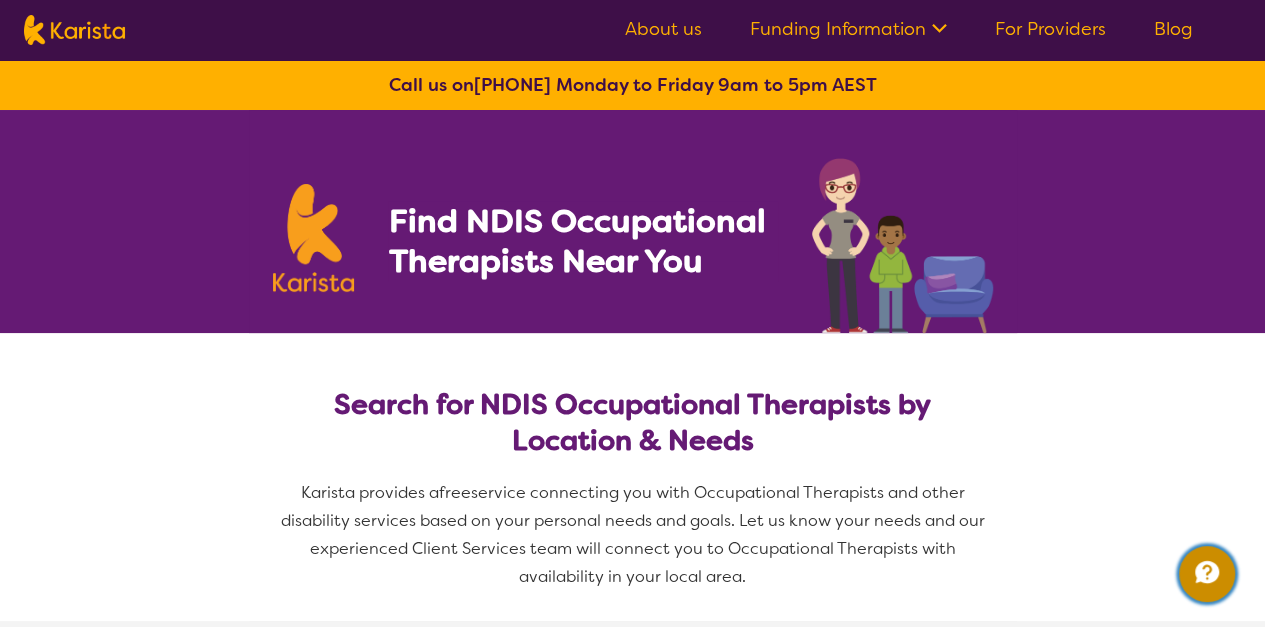 scroll, scrollTop: 733, scrollLeft: 0, axis: vertical 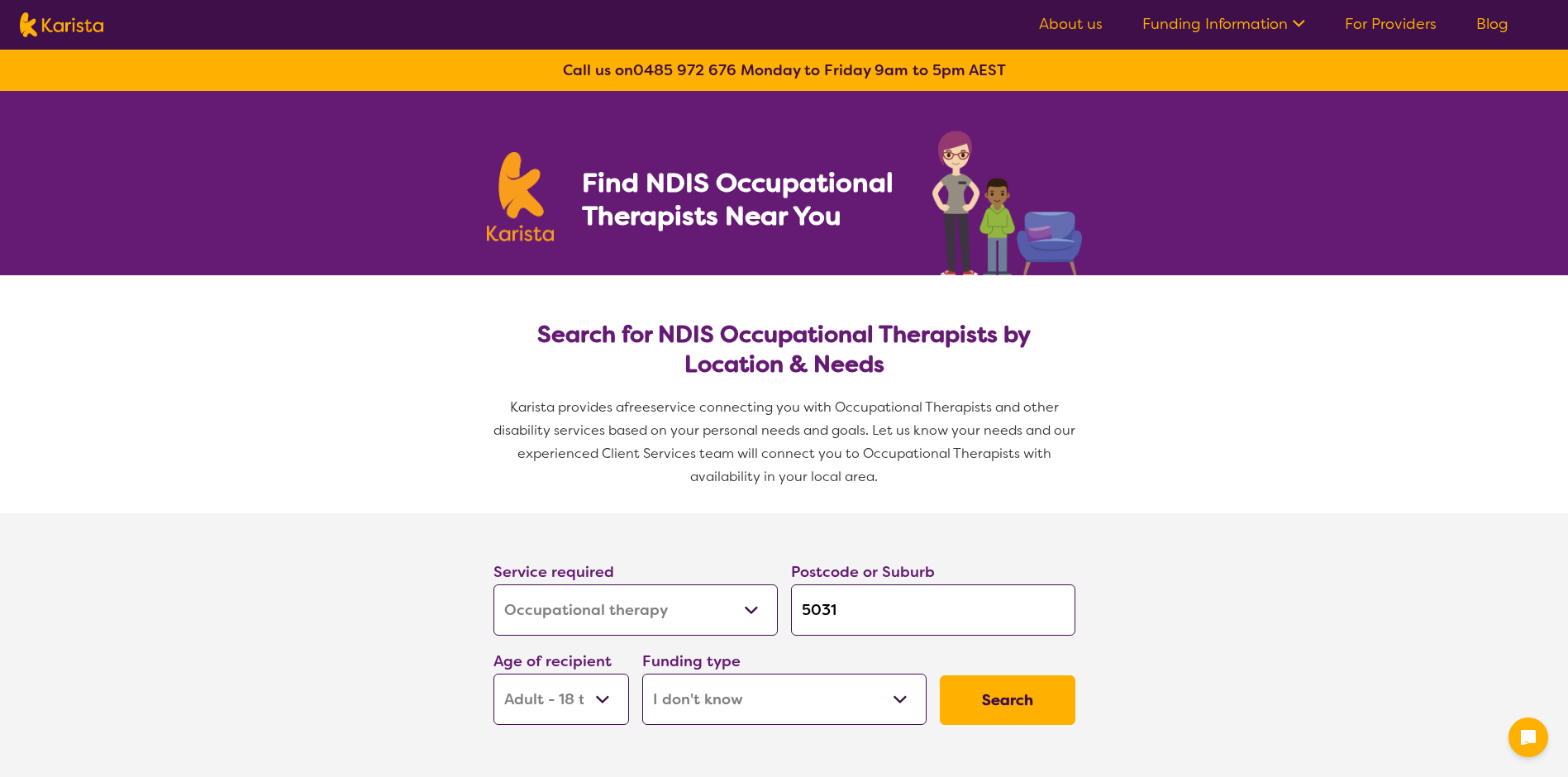 select on "Occupational therapy" 